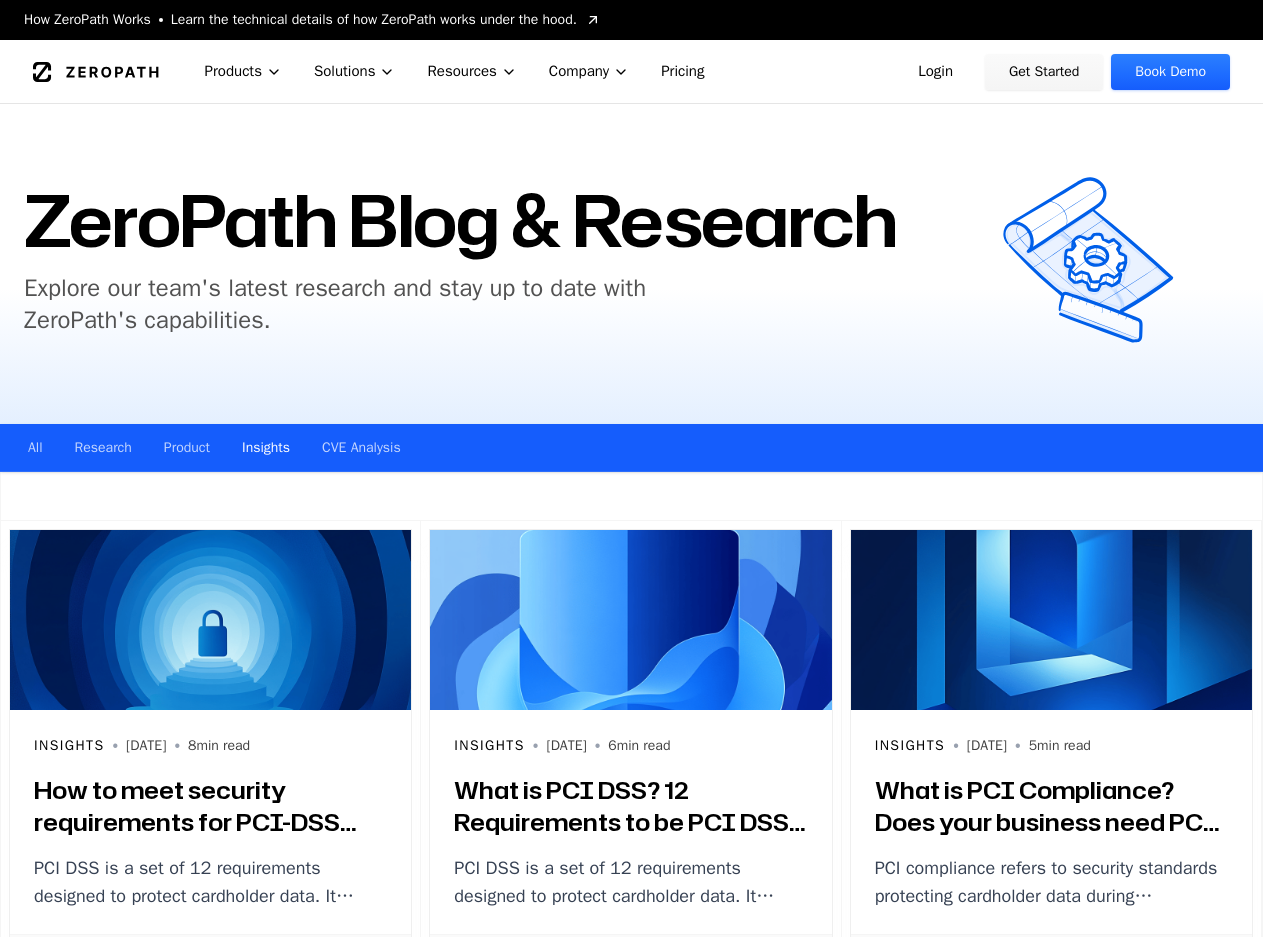 scroll, scrollTop: 100, scrollLeft: 0, axis: vertical 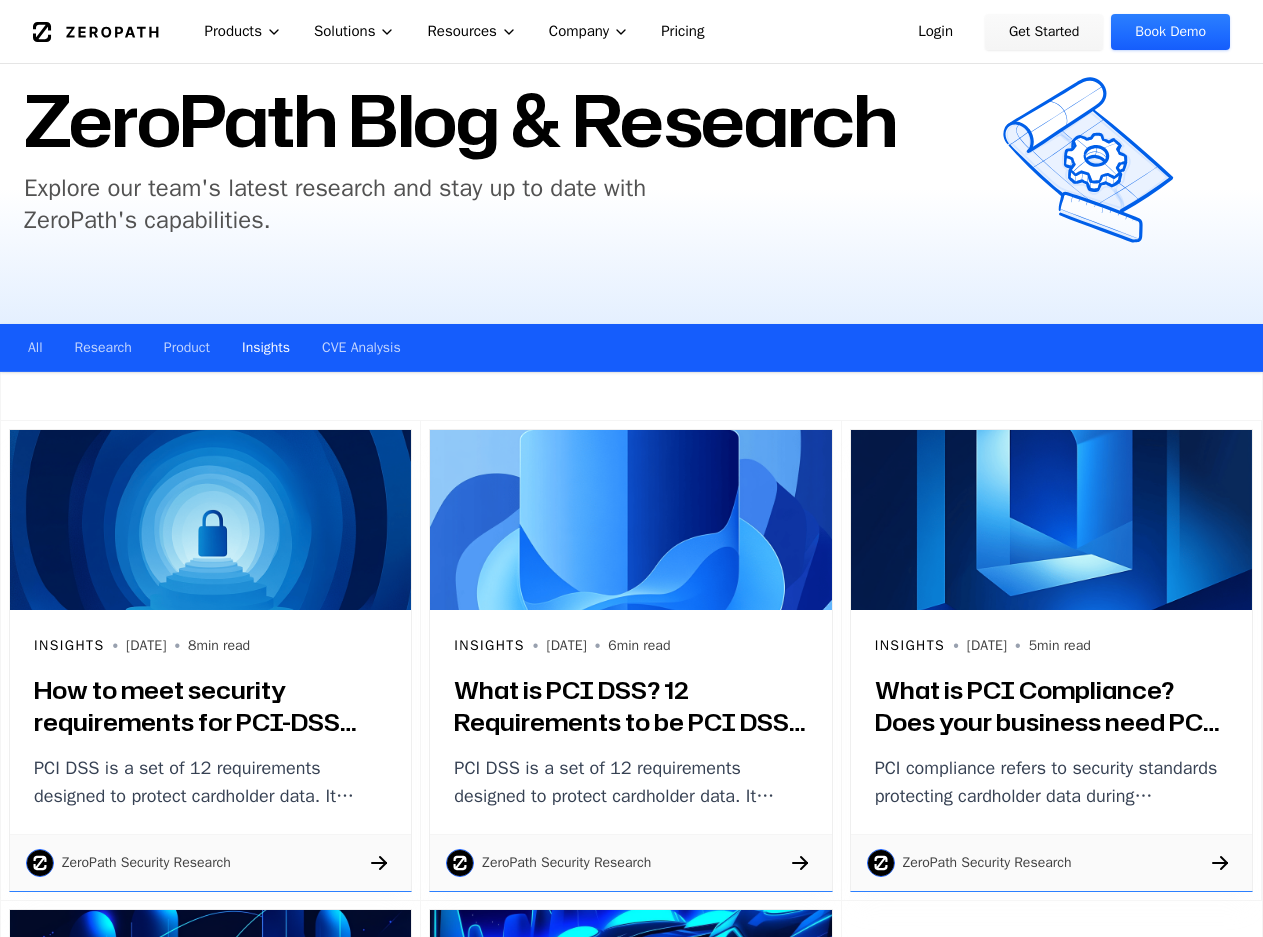 click on "Login" at bounding box center [935, 32] 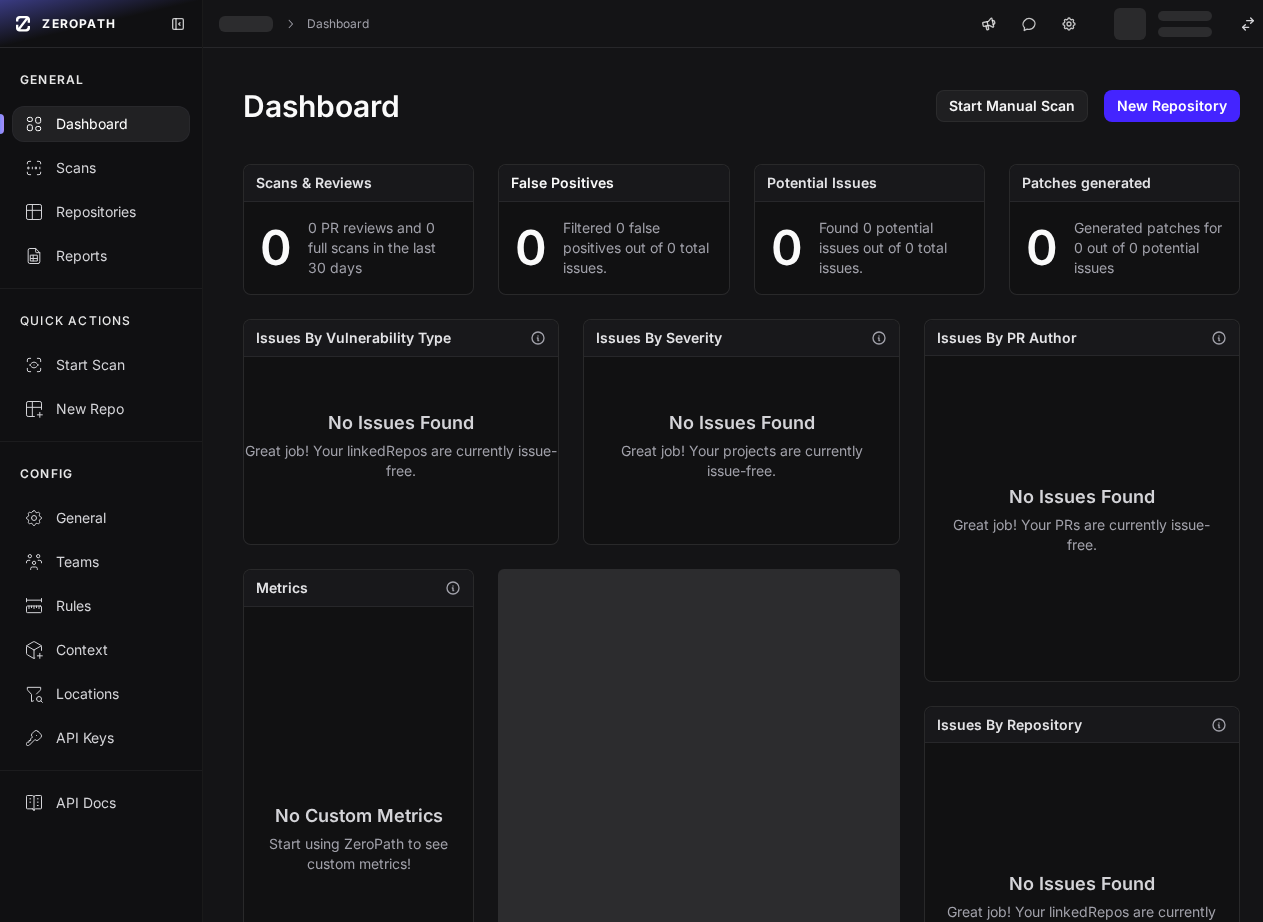 scroll, scrollTop: 0, scrollLeft: 0, axis: both 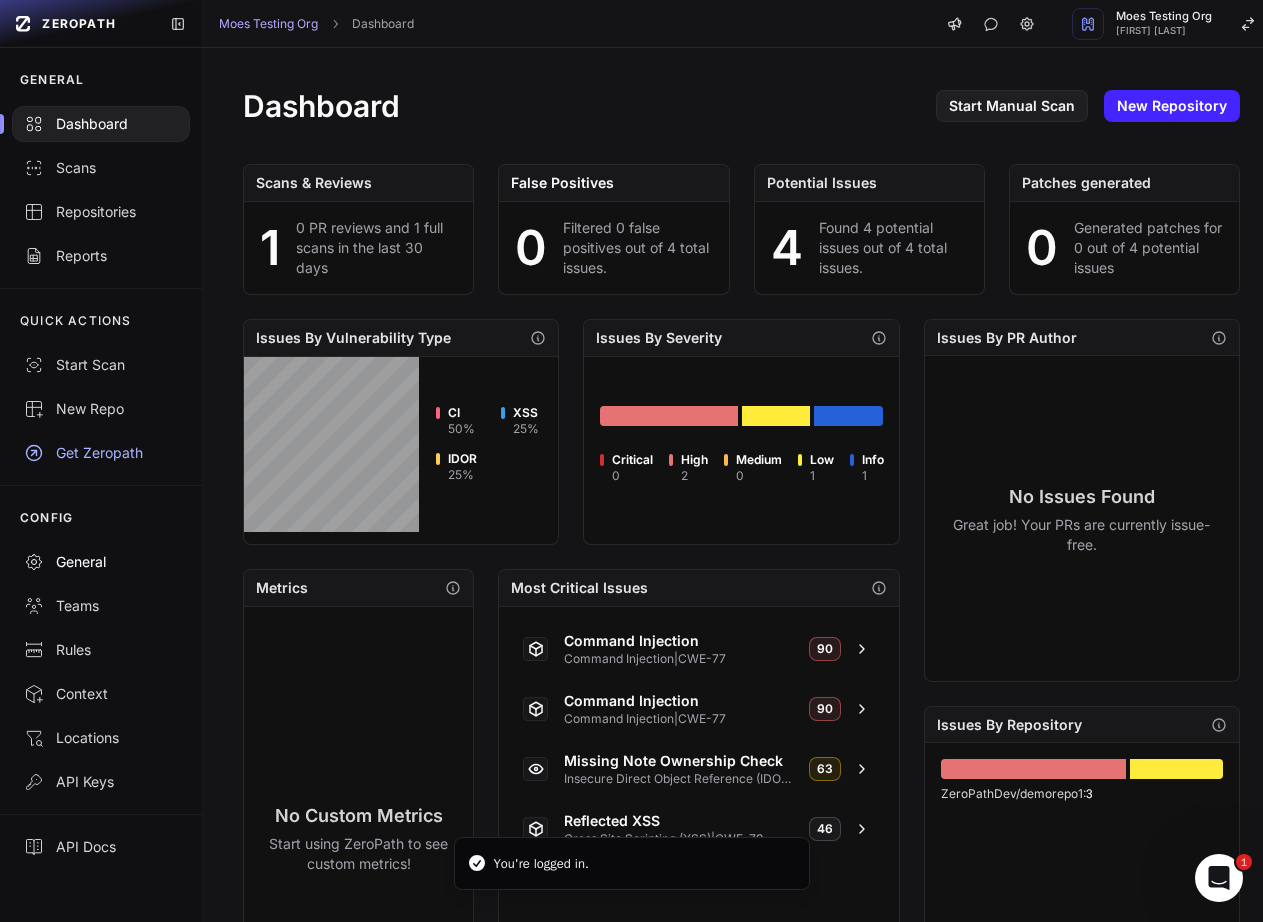 click on "General" at bounding box center (101, 562) 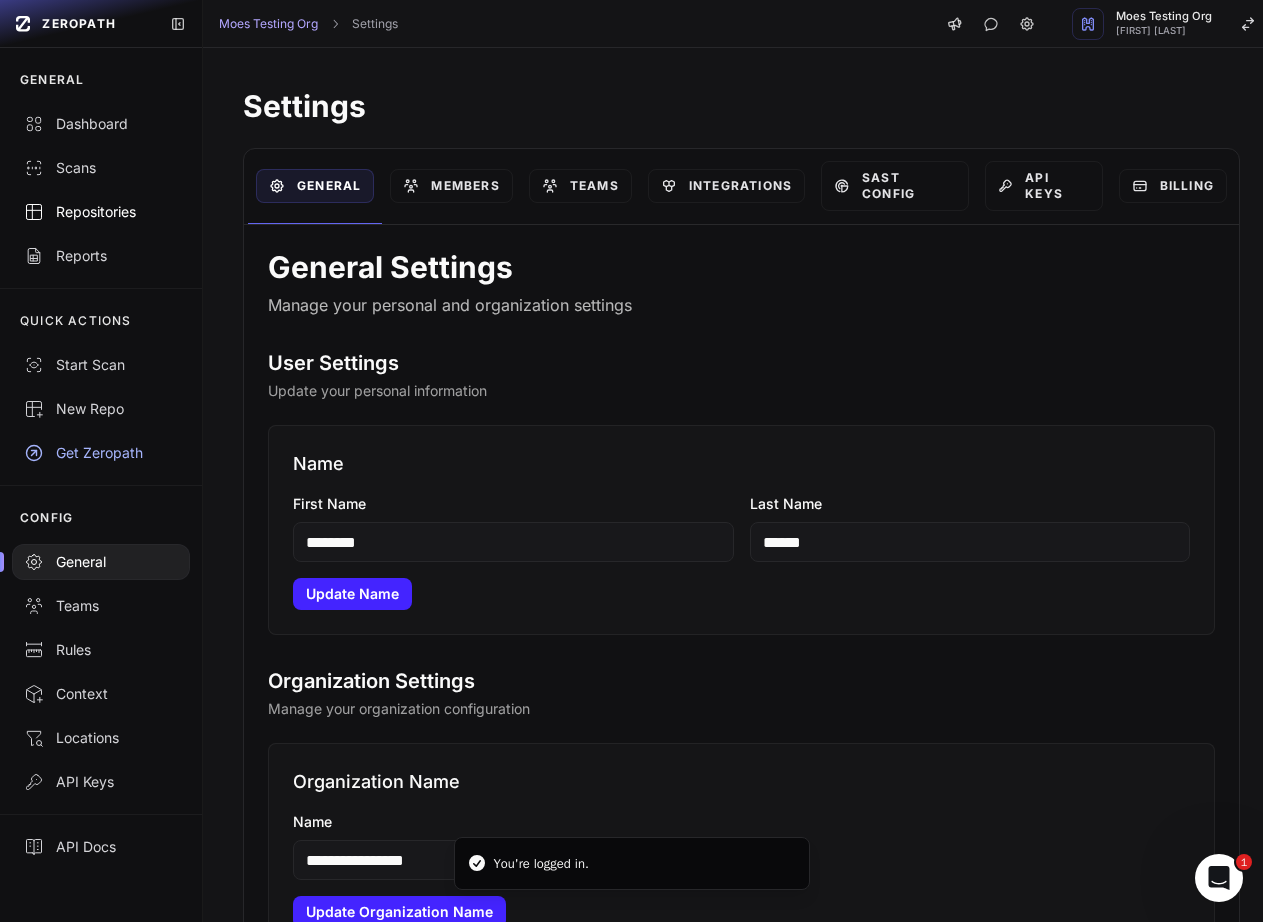 click on "Repositories" at bounding box center (101, 212) 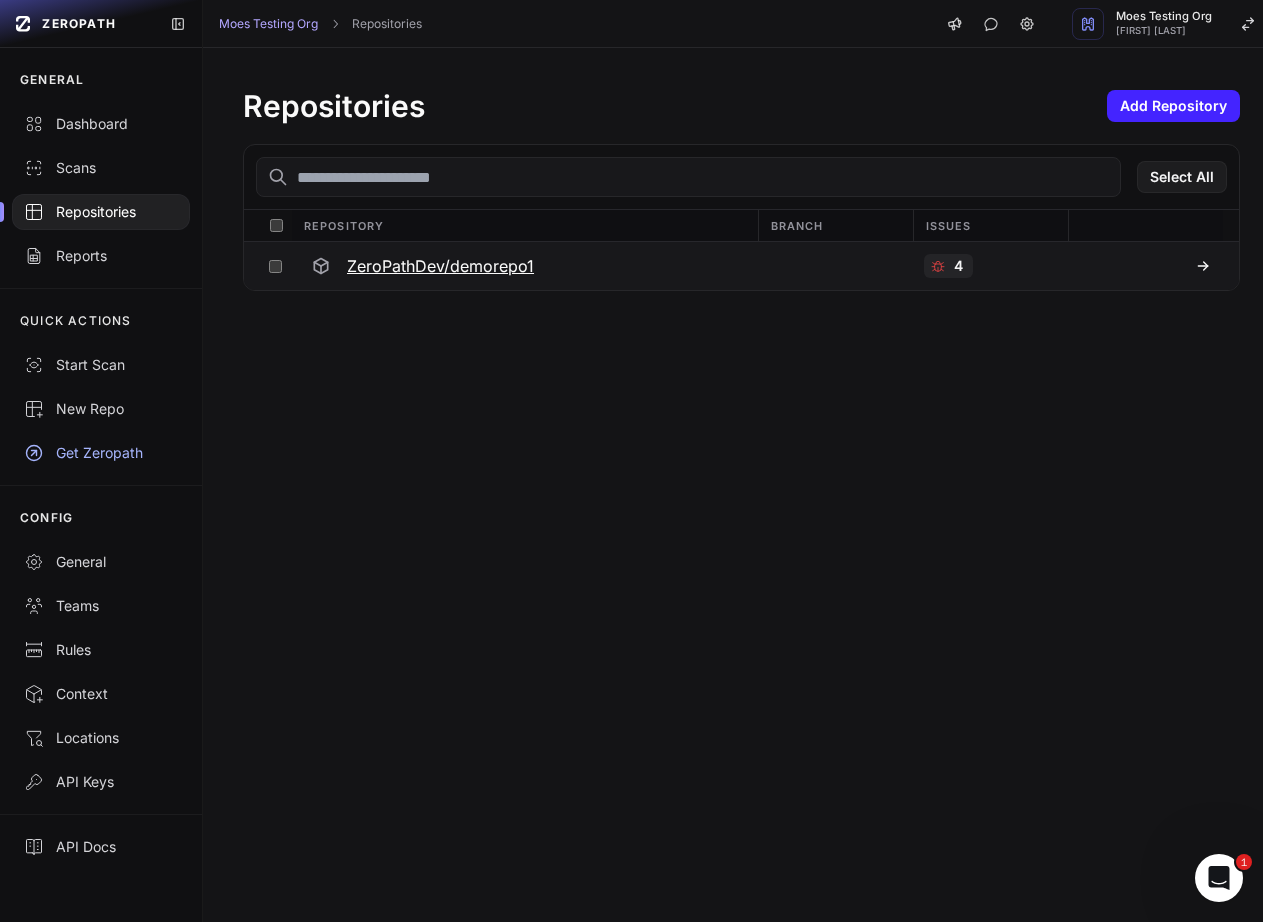 click on "ZeroPathDev/demorepo1" at bounding box center (440, 266) 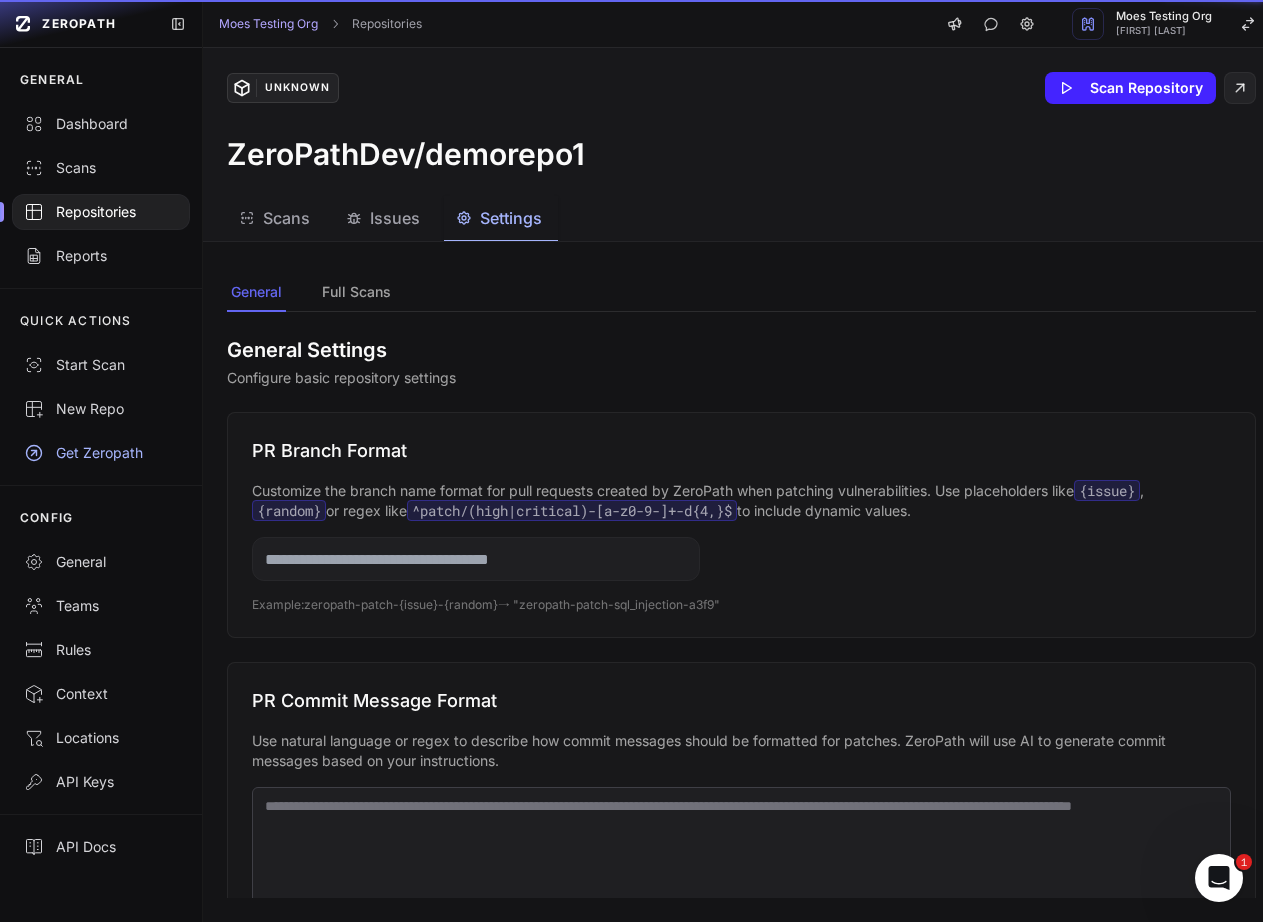 click on "Settings" at bounding box center (511, 218) 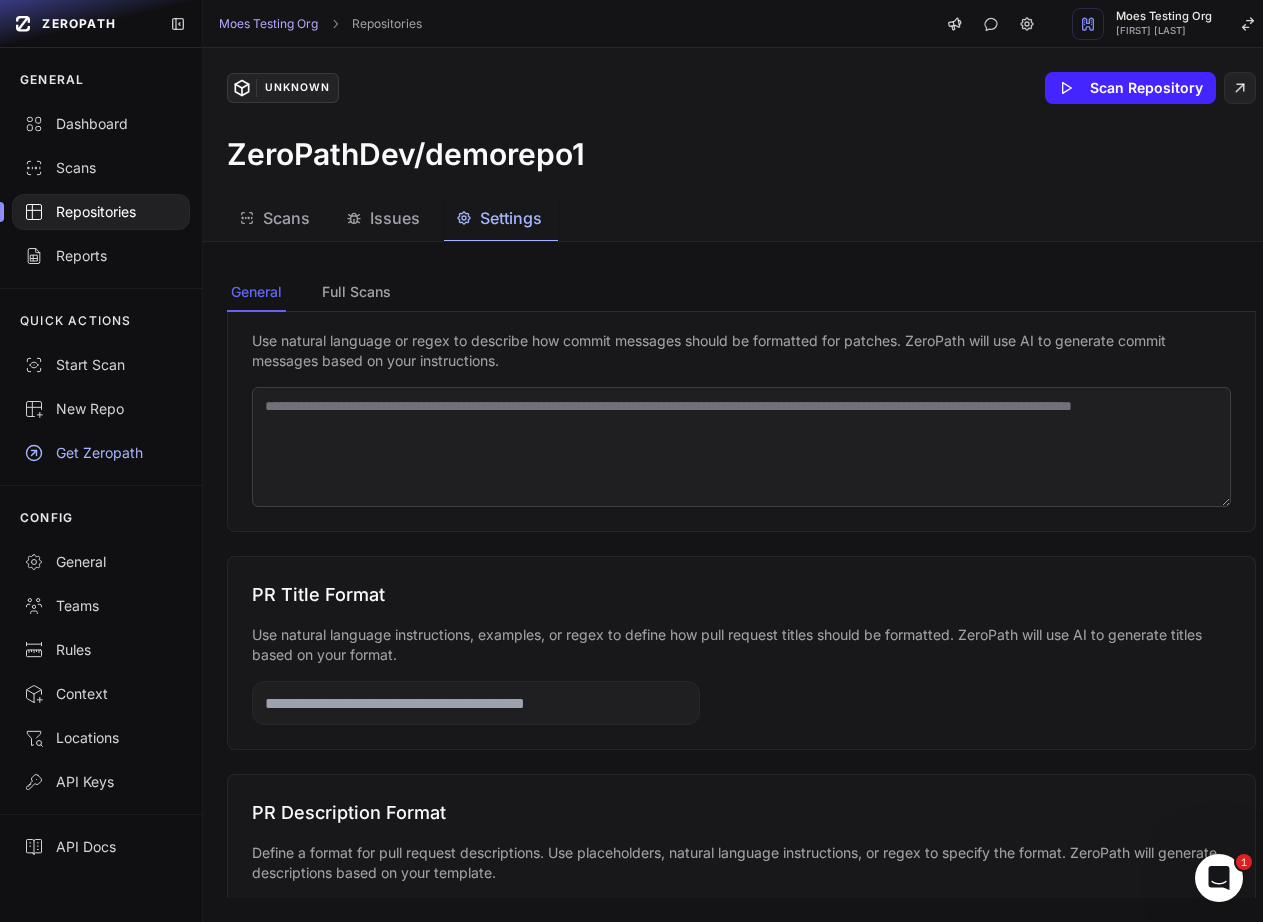 scroll, scrollTop: 900, scrollLeft: 0, axis: vertical 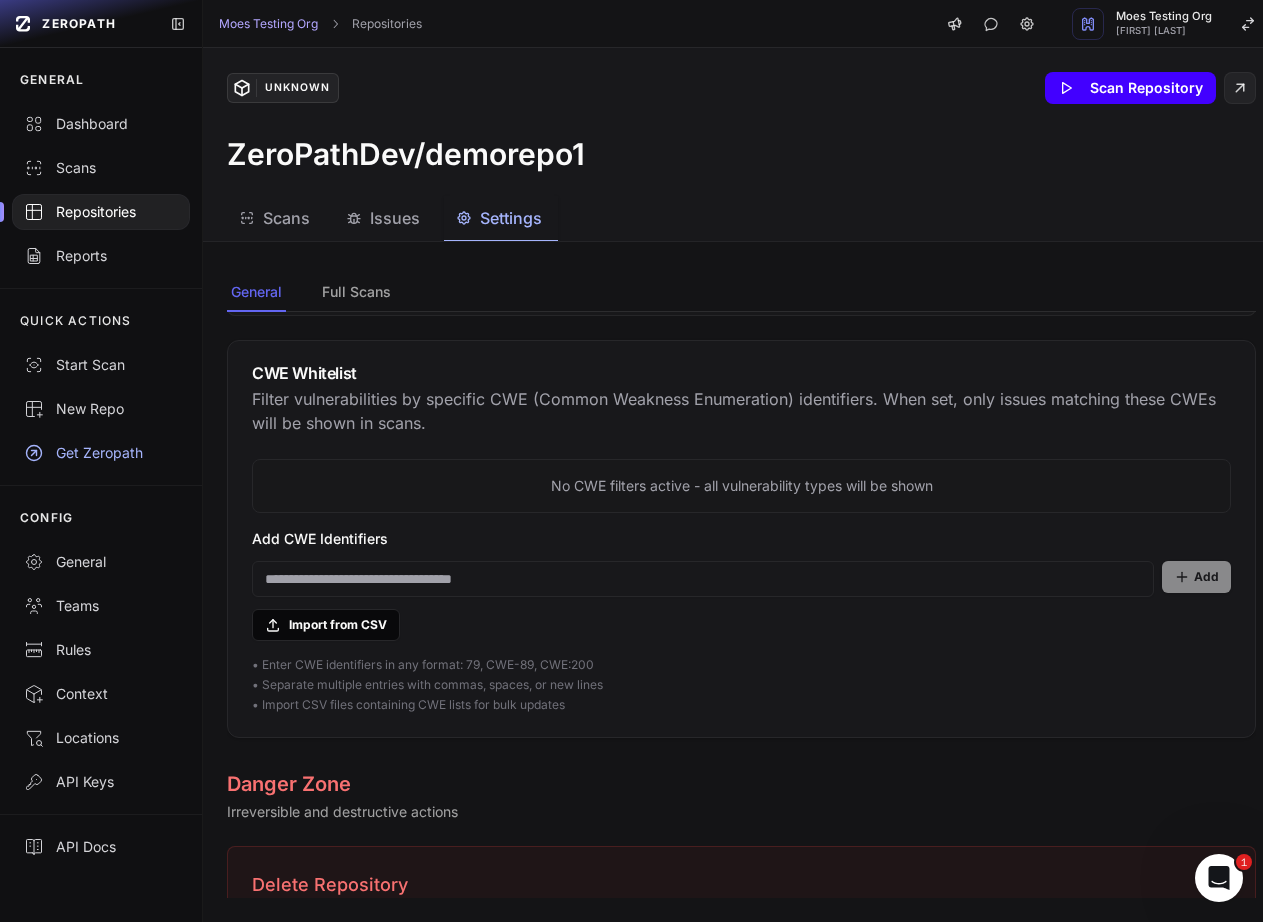 click on "Scan Repository" at bounding box center [1130, 88] 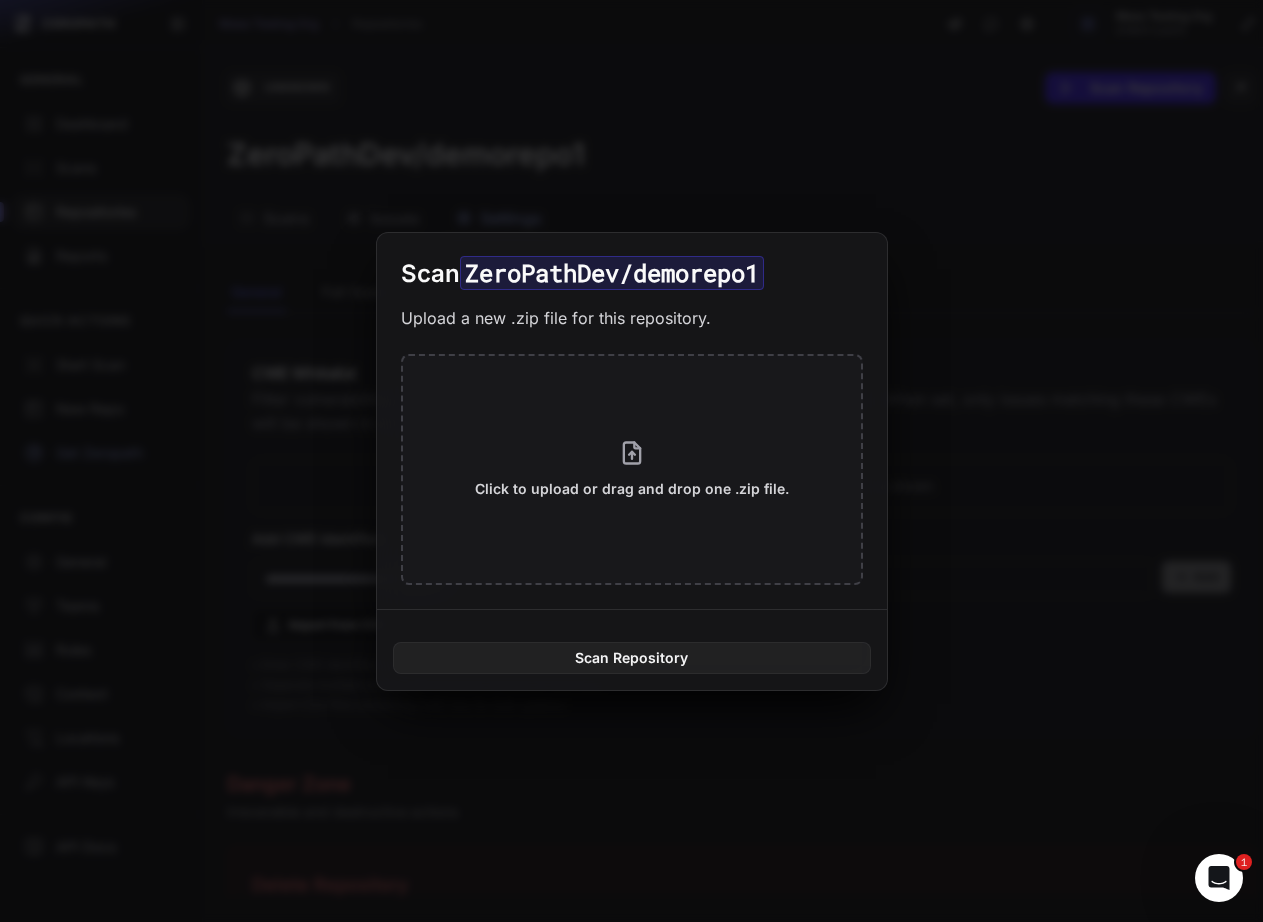 click at bounding box center [631, 461] 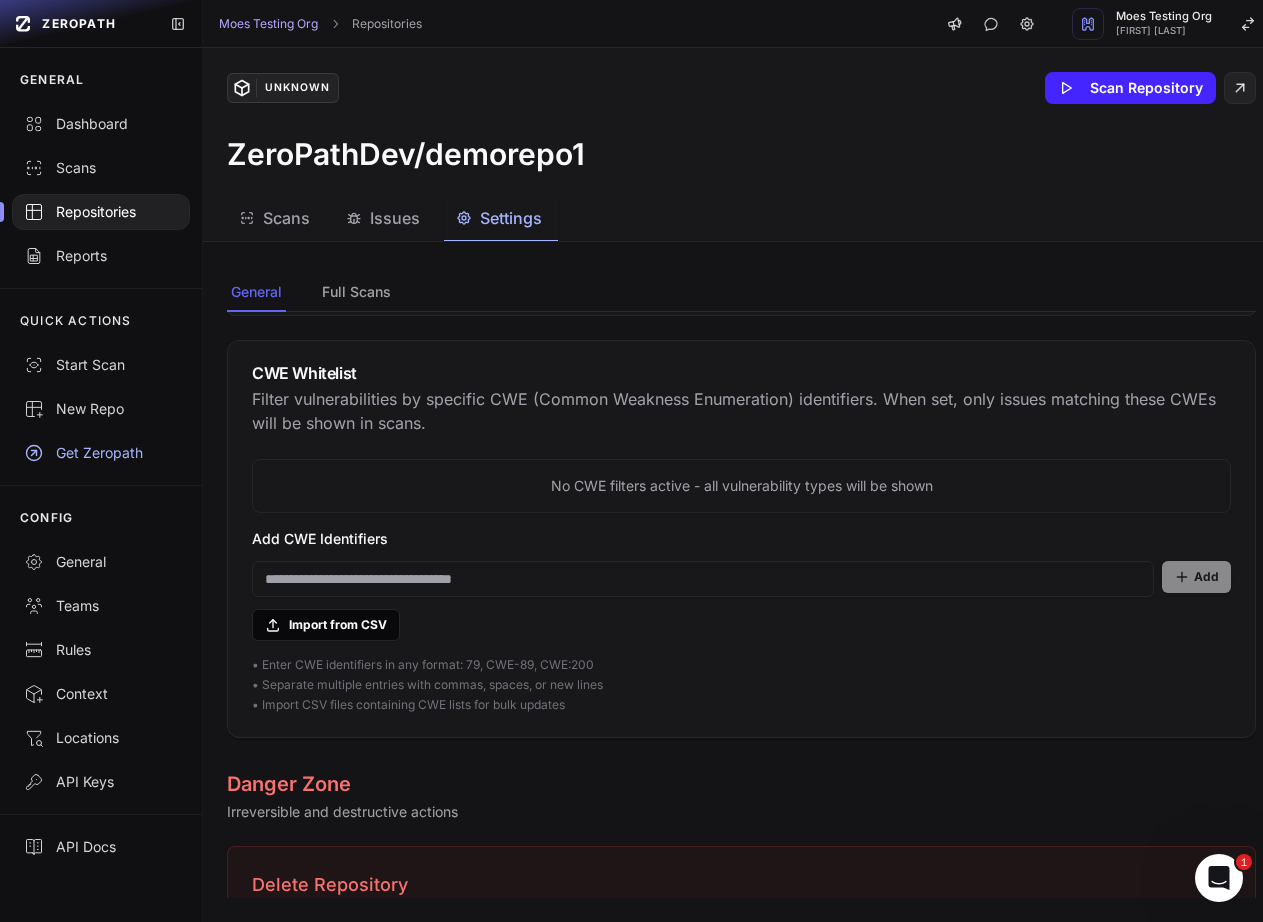 scroll, scrollTop: 0, scrollLeft: 0, axis: both 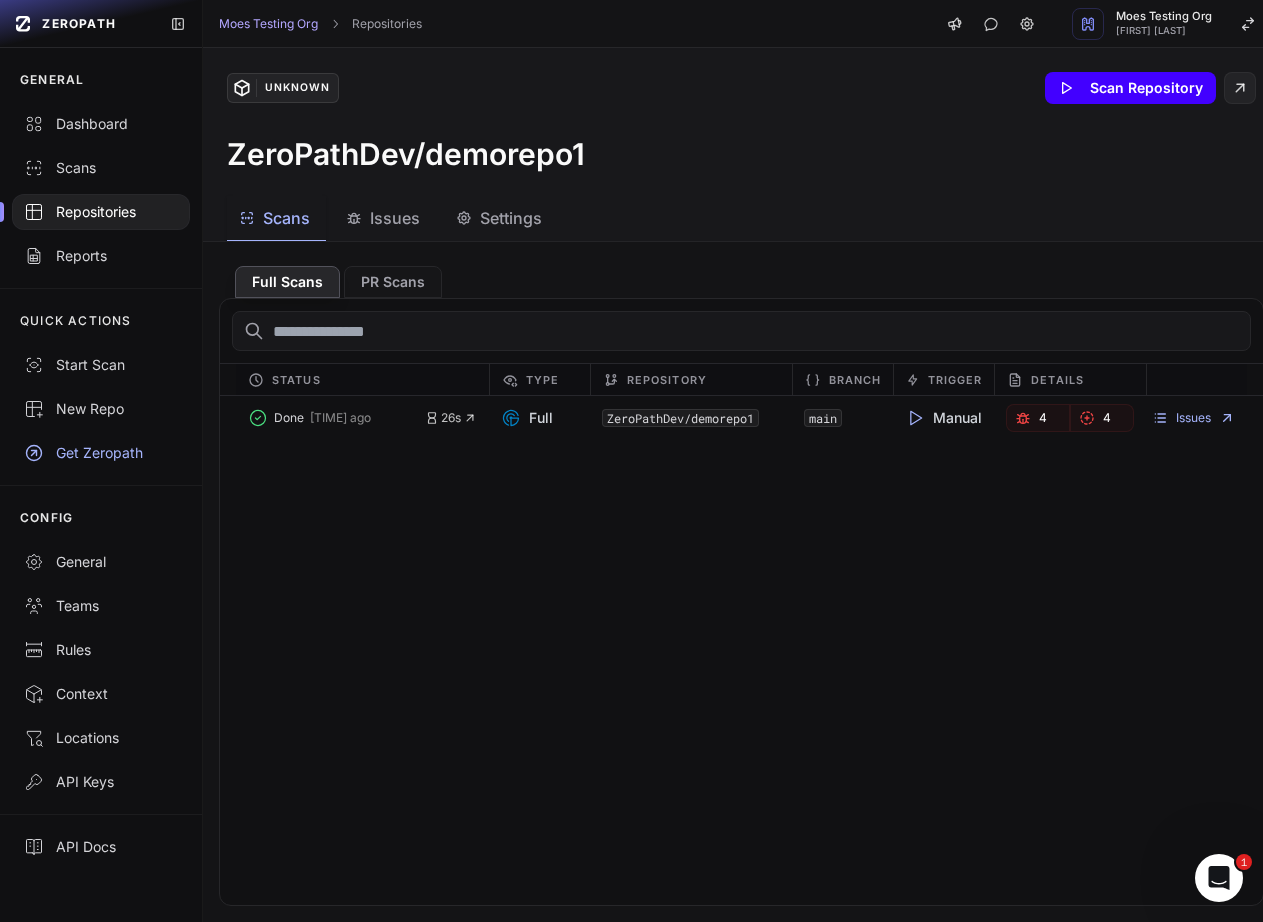 click 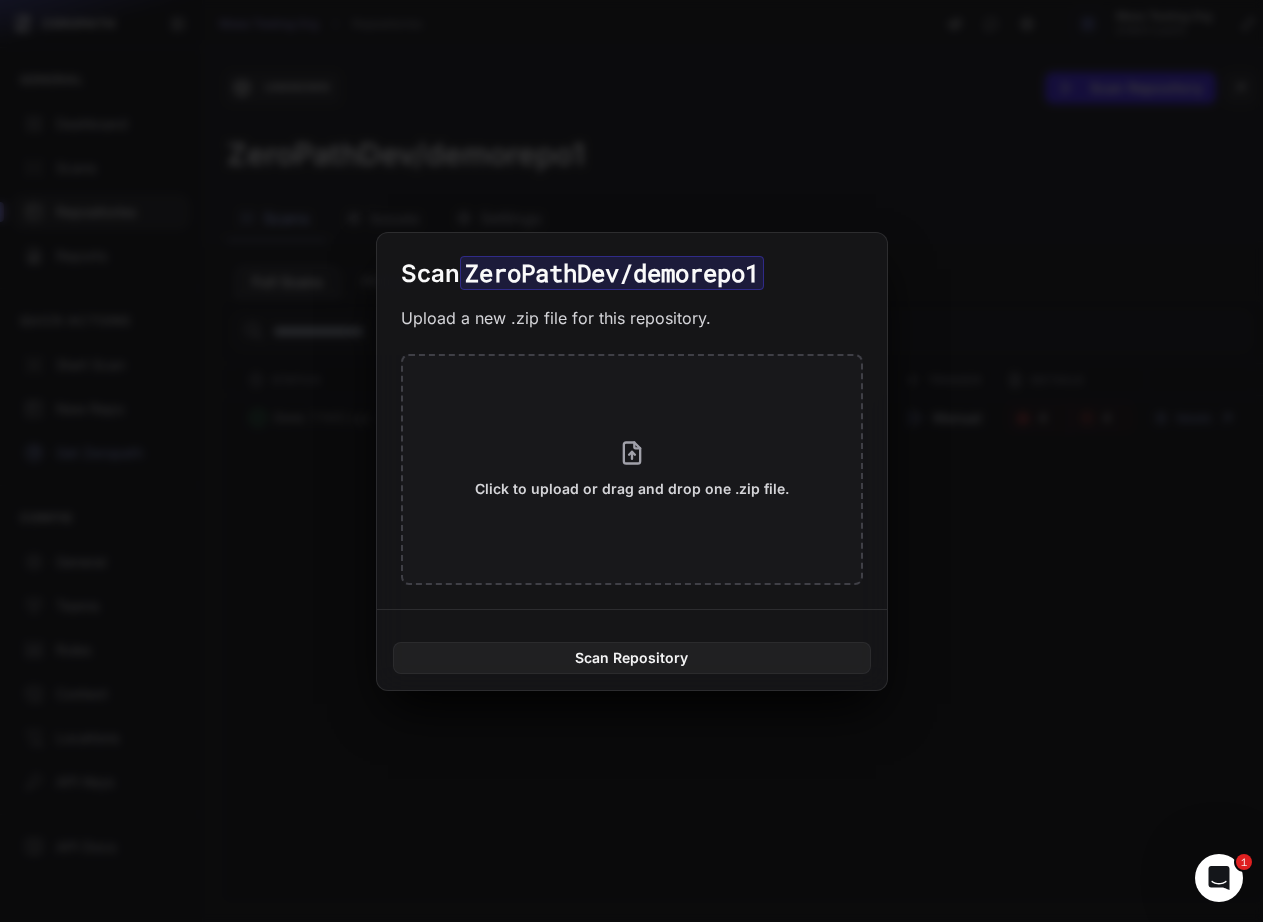 drag, startPoint x: 864, startPoint y: 130, endPoint x: 777, endPoint y: 129, distance: 87.005745 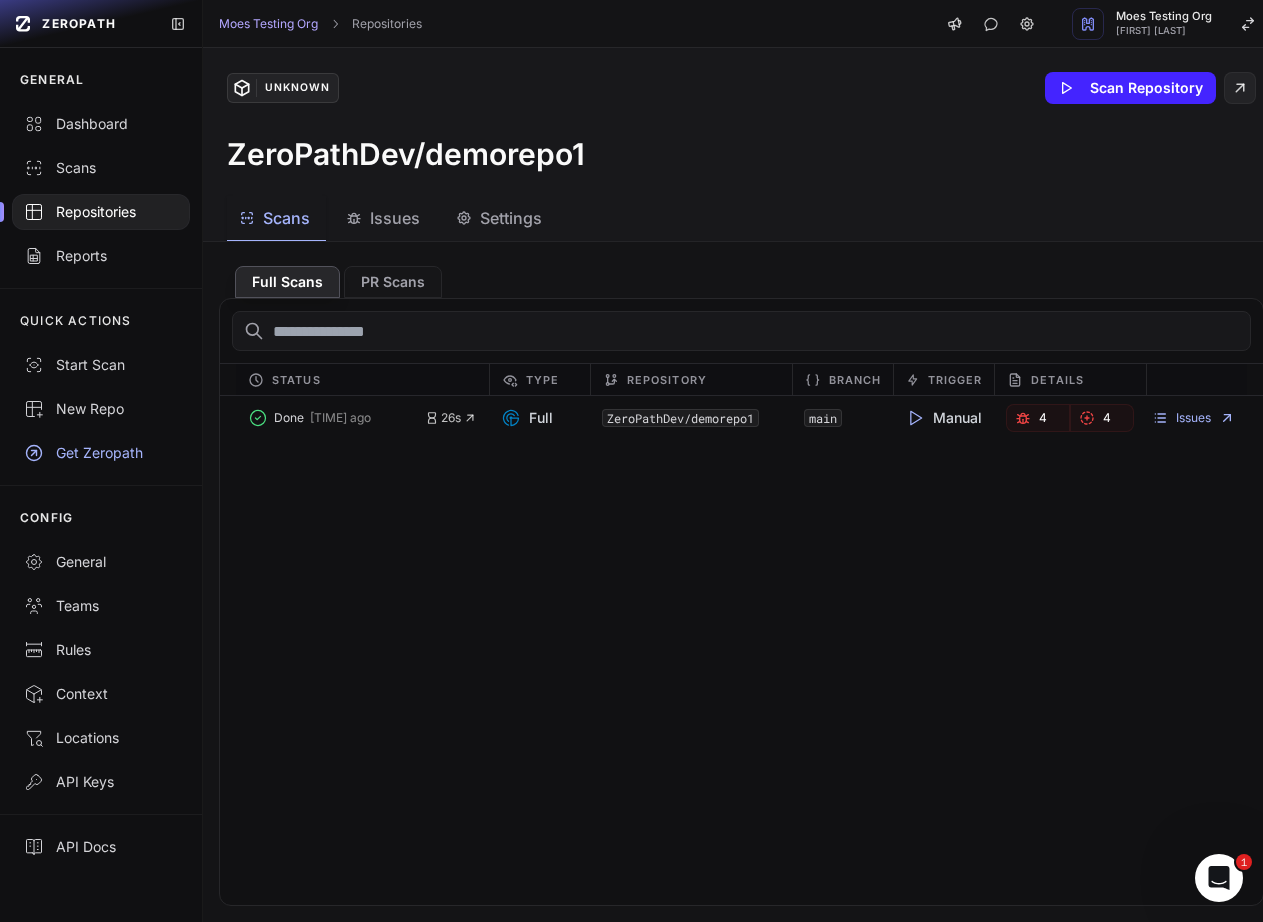 click on "Repositories" at bounding box center [101, 212] 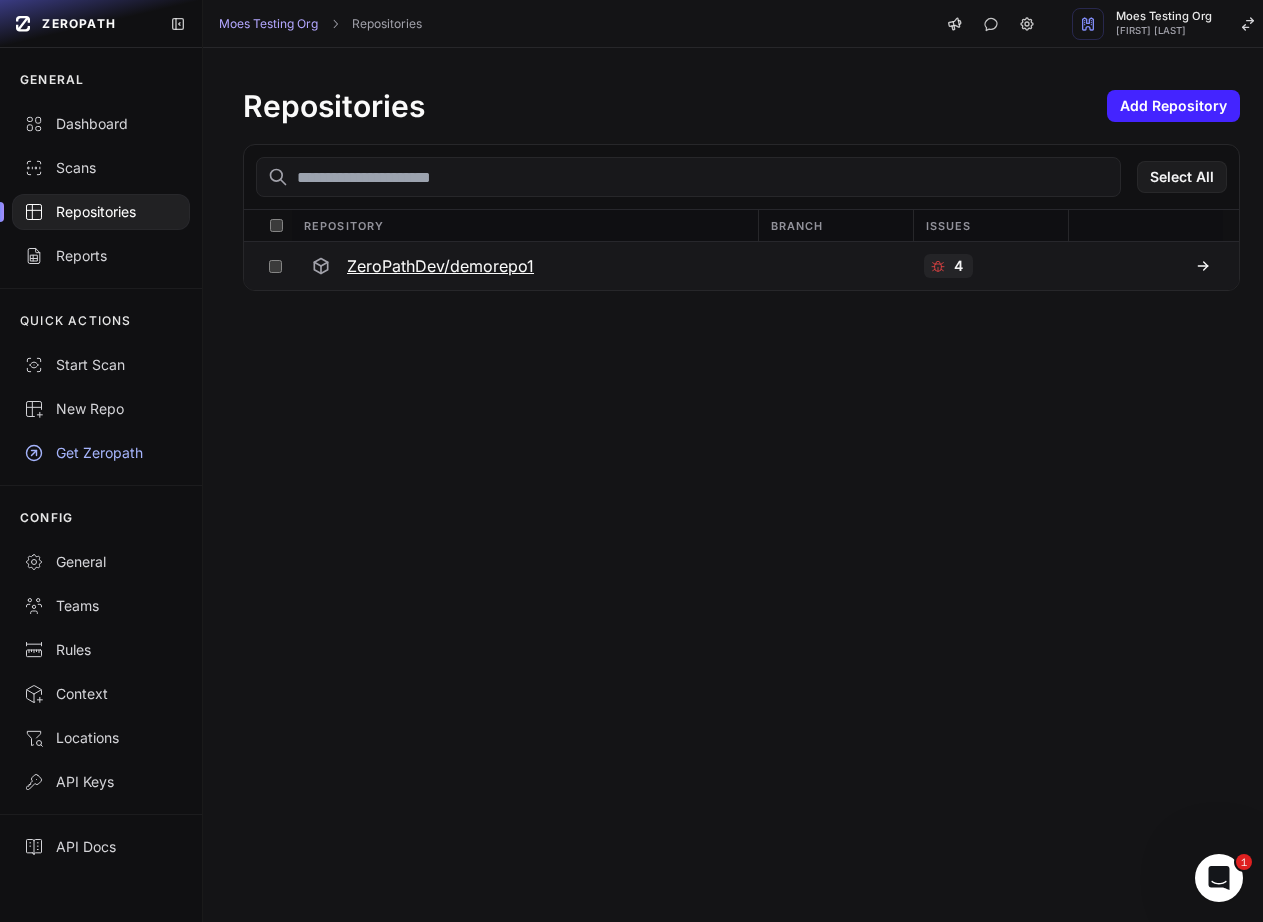 click on "ZeroPathDev/demorepo1" at bounding box center (440, 266) 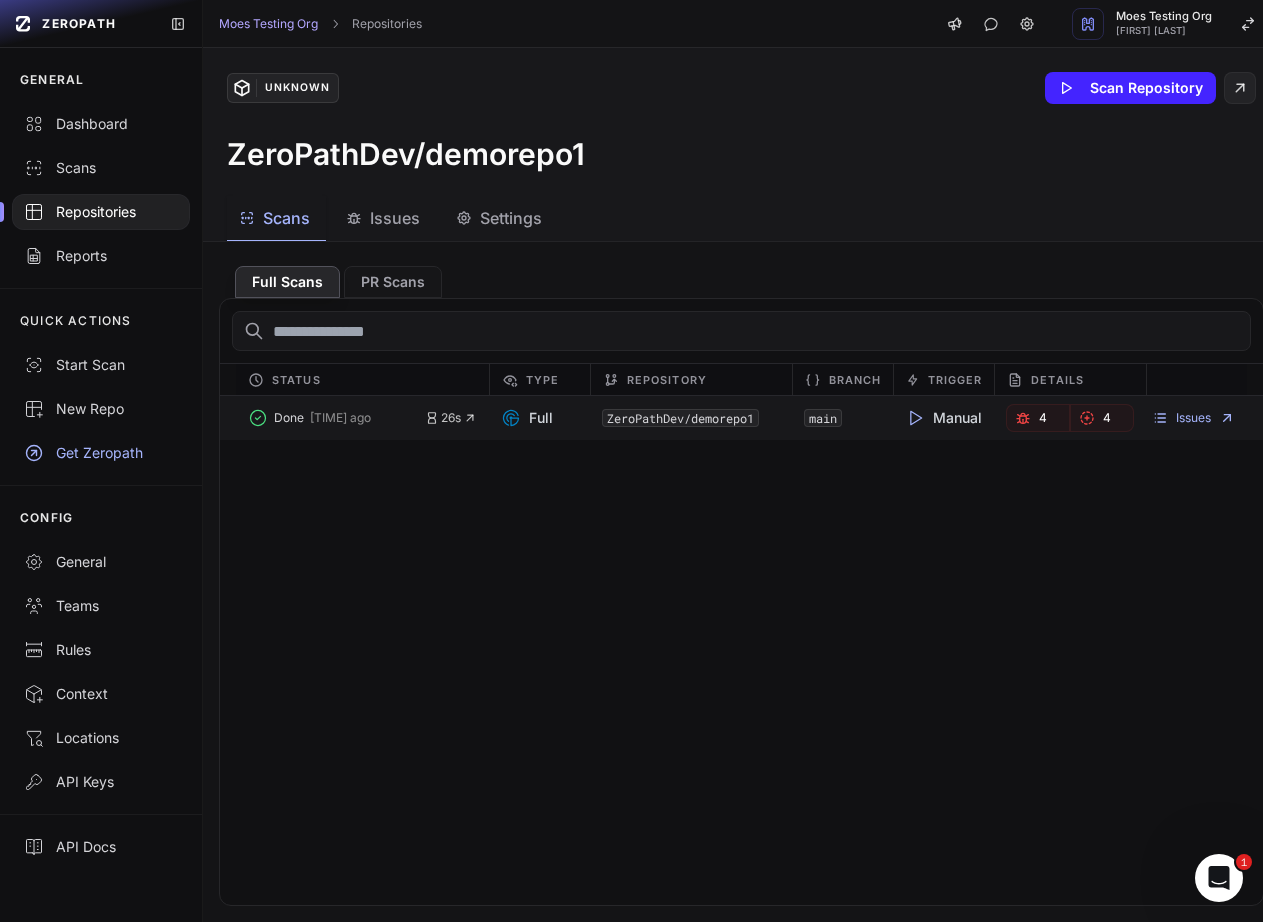click on "4" at bounding box center (1038, 418) 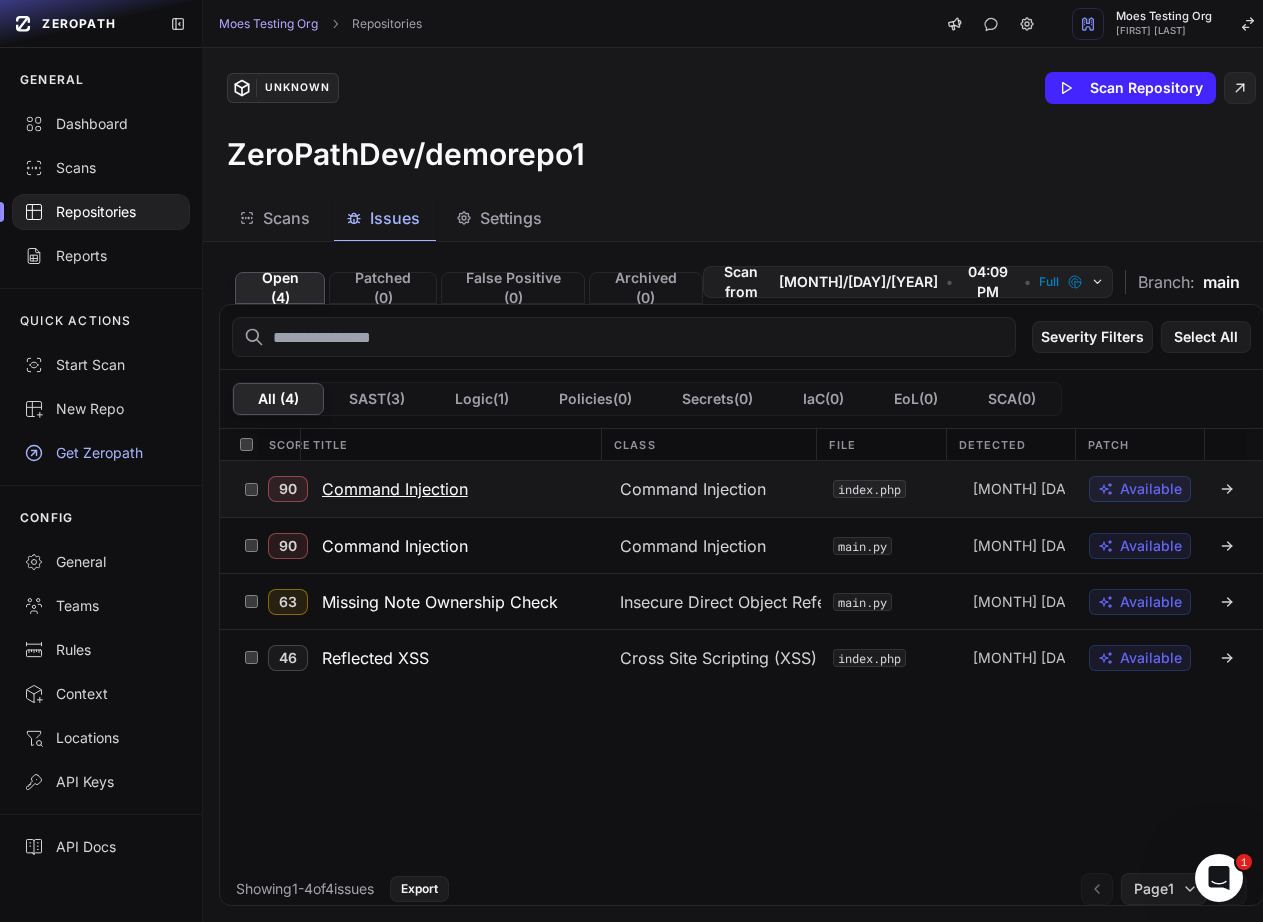 click on "Command Injection" at bounding box center [395, 489] 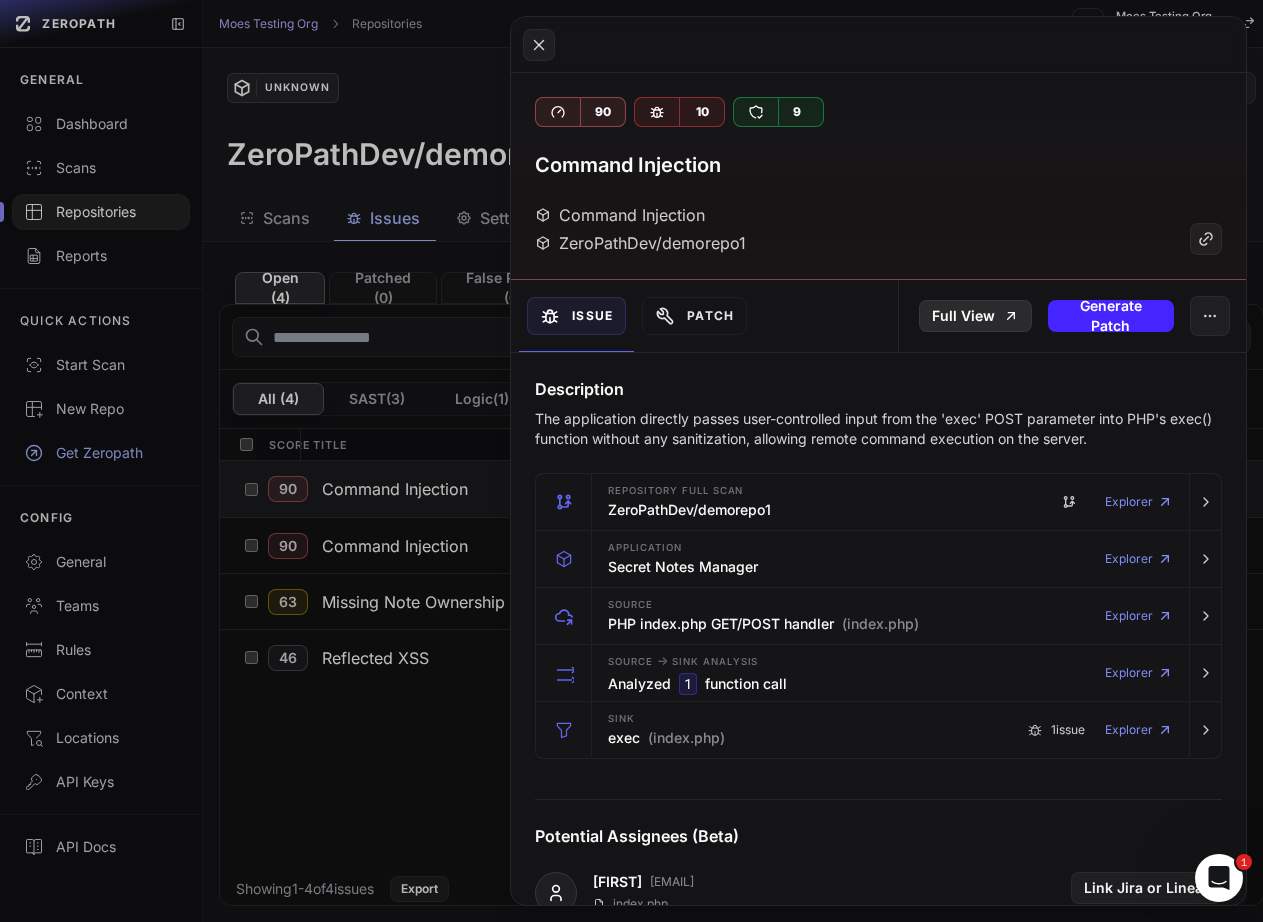 click on "Full View" at bounding box center [975, 316] 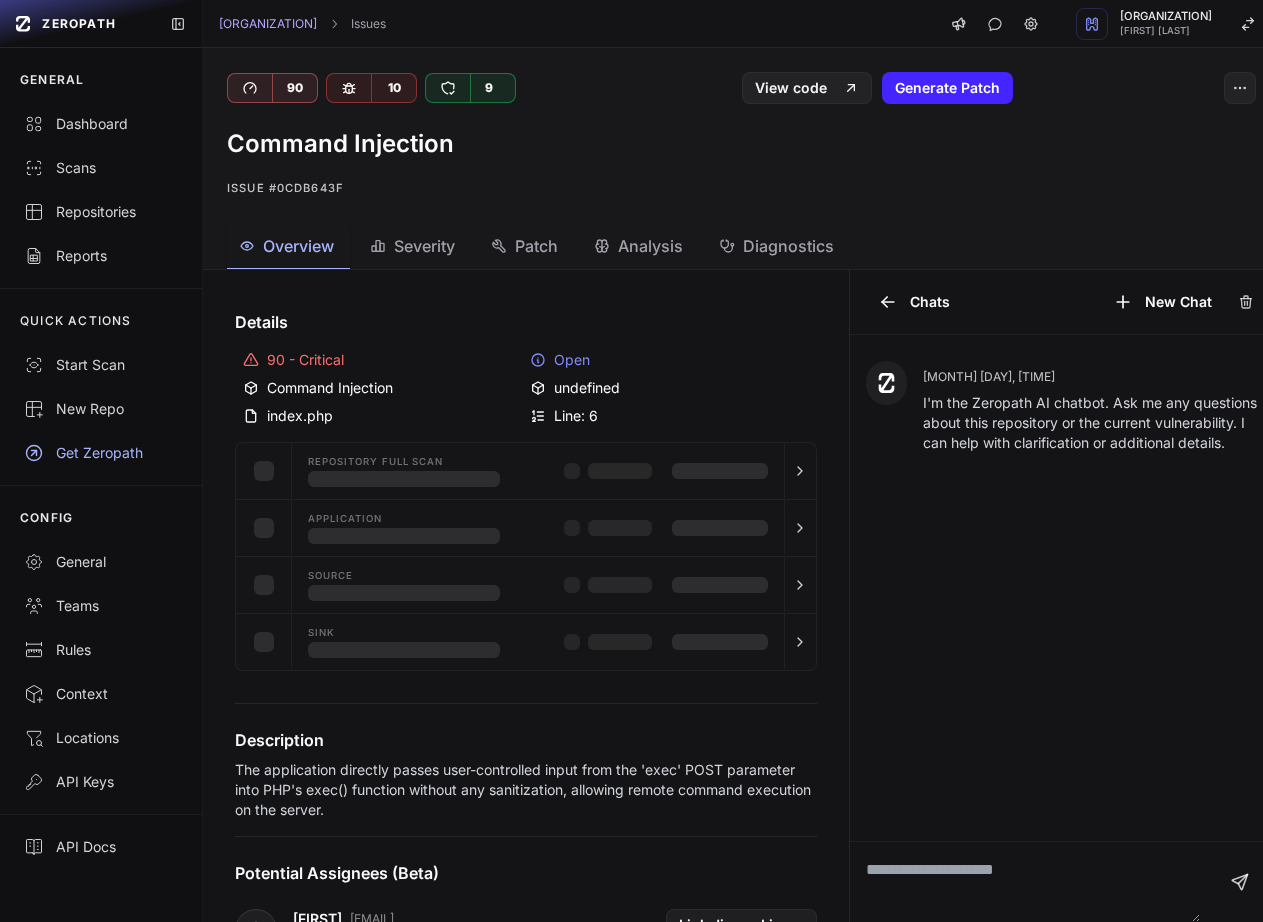 scroll, scrollTop: 0, scrollLeft: 0, axis: both 